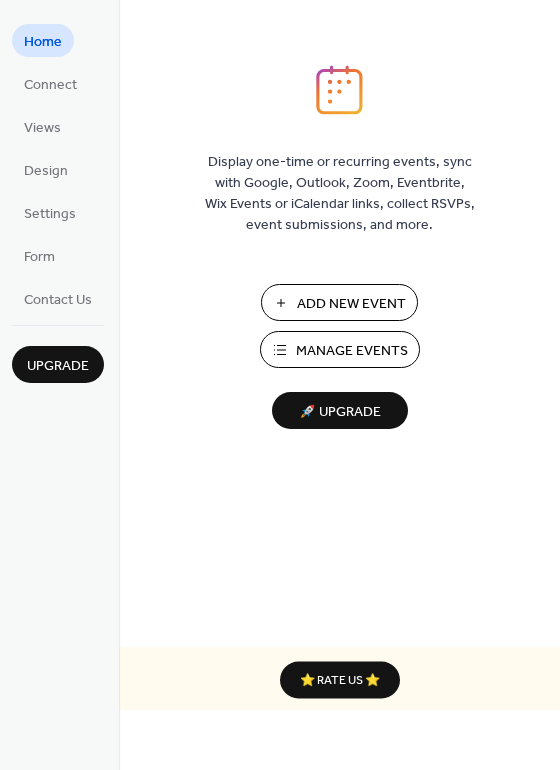 scroll, scrollTop: 0, scrollLeft: 0, axis: both 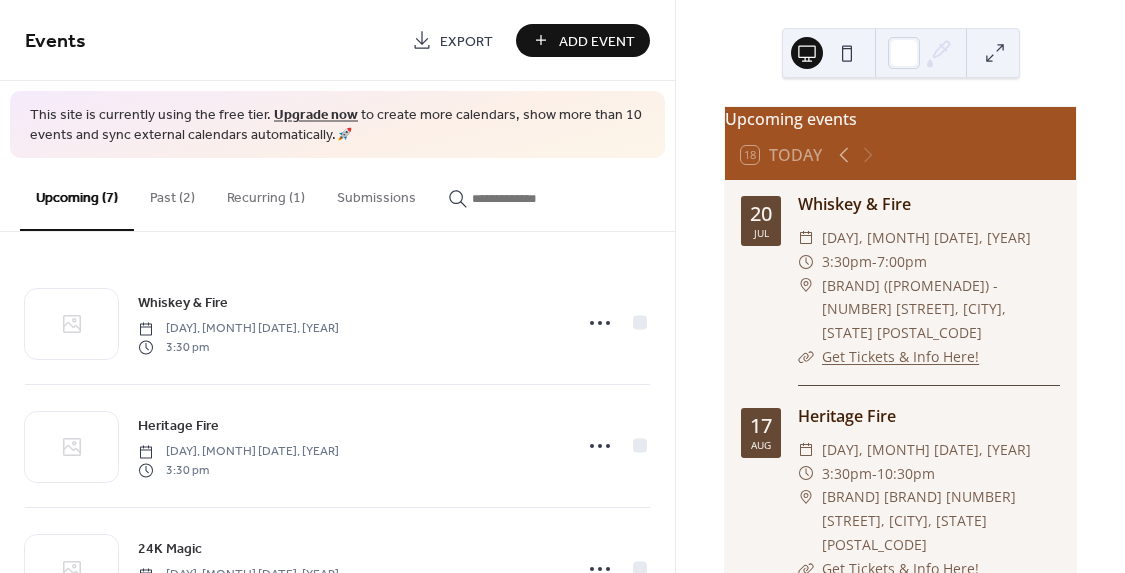 click on "Past (2)" at bounding box center (172, 193) 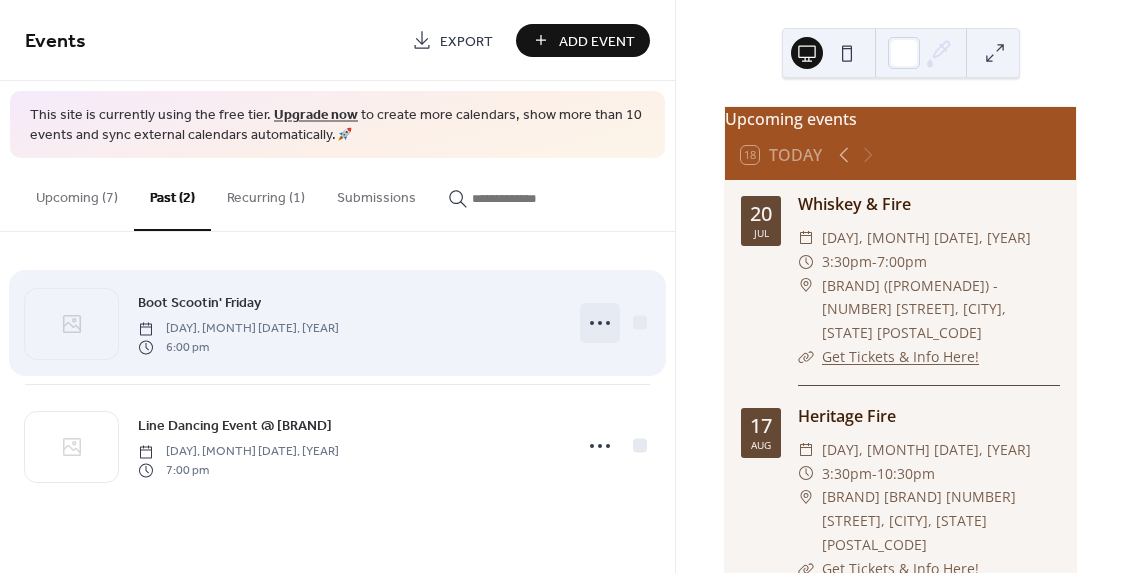 click 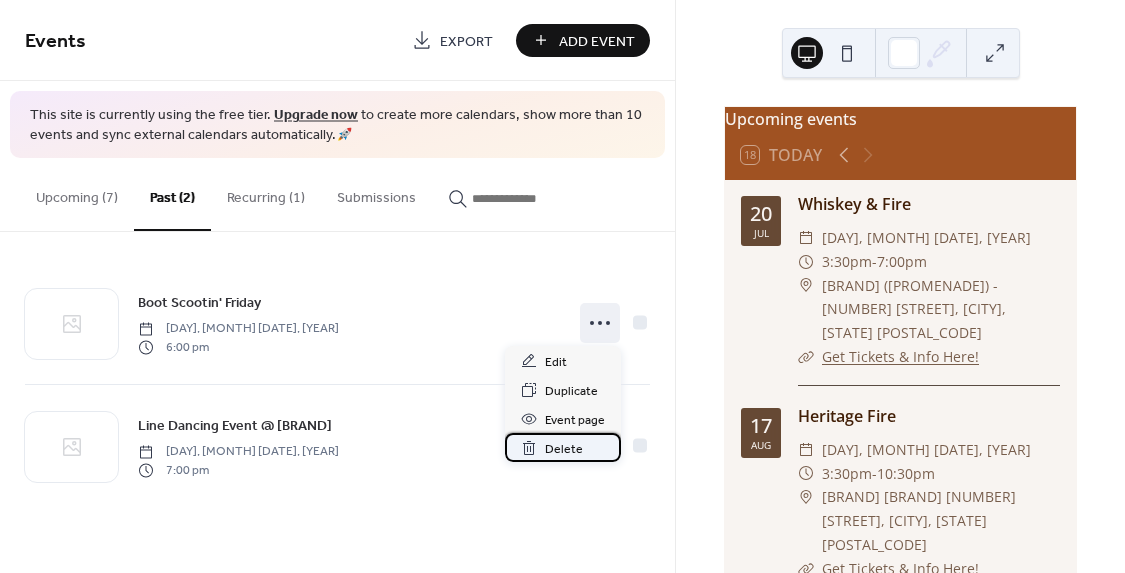 click on "Delete" at bounding box center [564, 449] 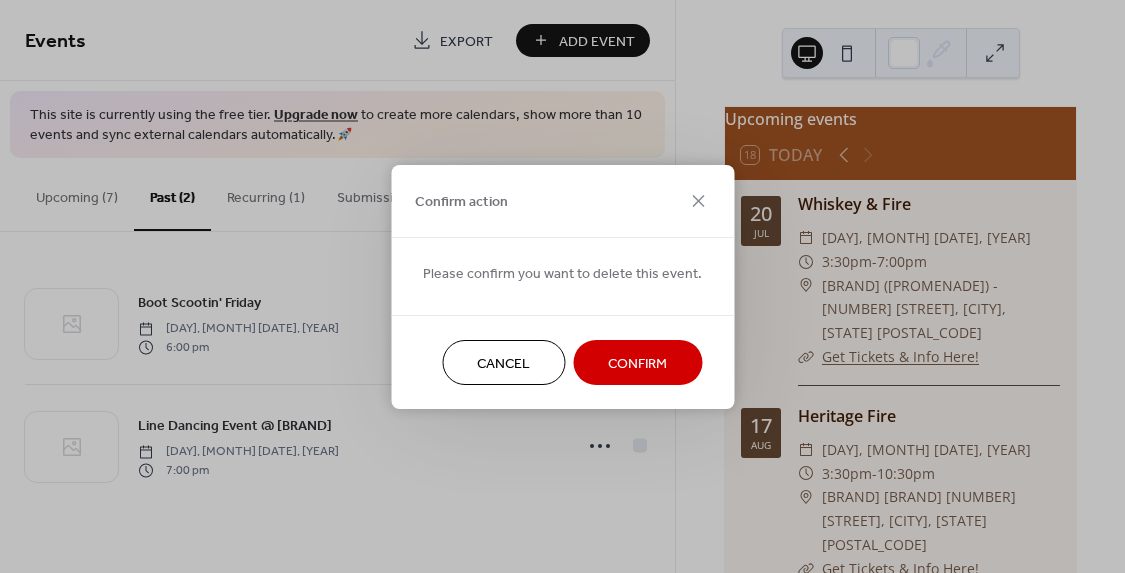 click on "Confirm" at bounding box center (637, 363) 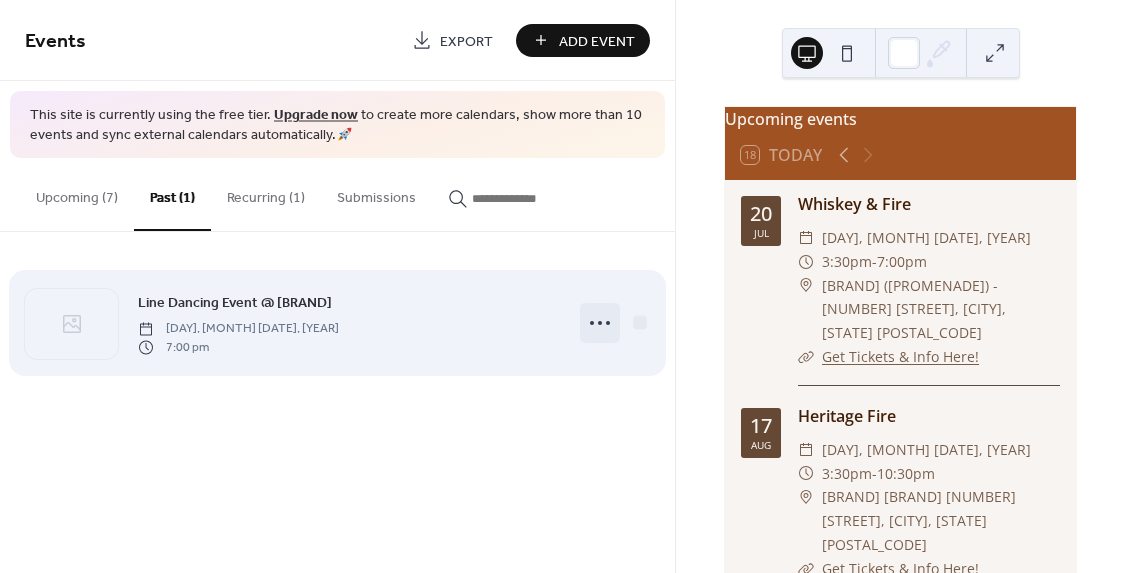click 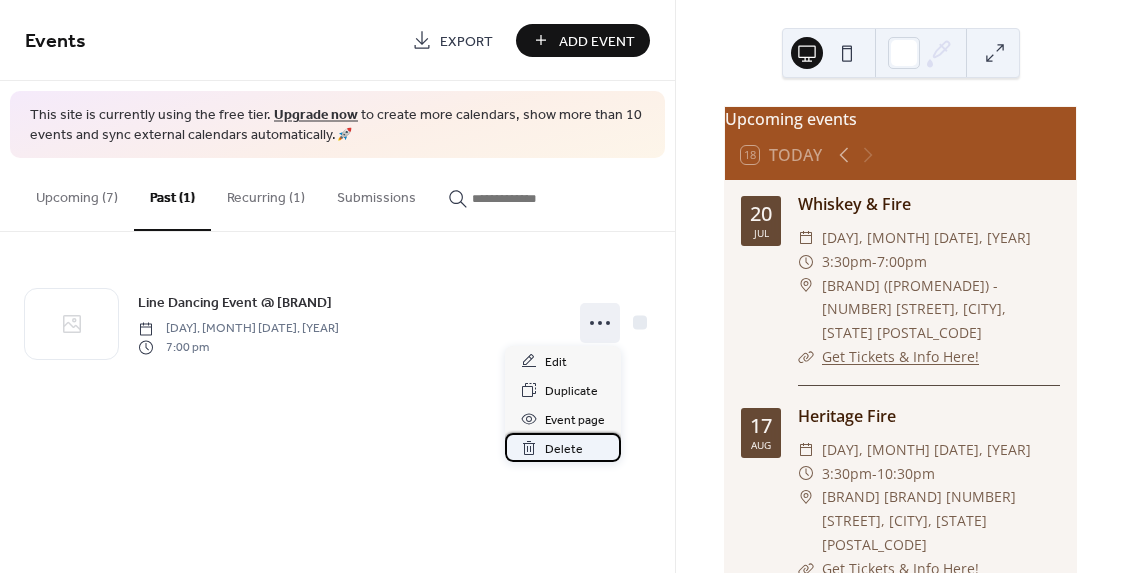 click on "Delete" at bounding box center [564, 449] 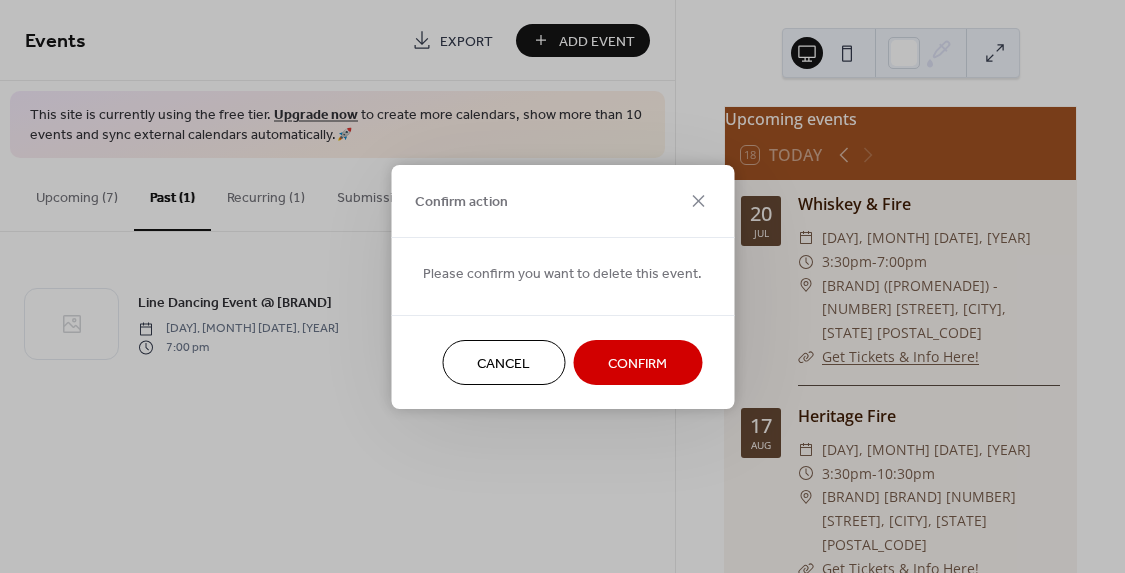 click on "Confirm" at bounding box center [637, 363] 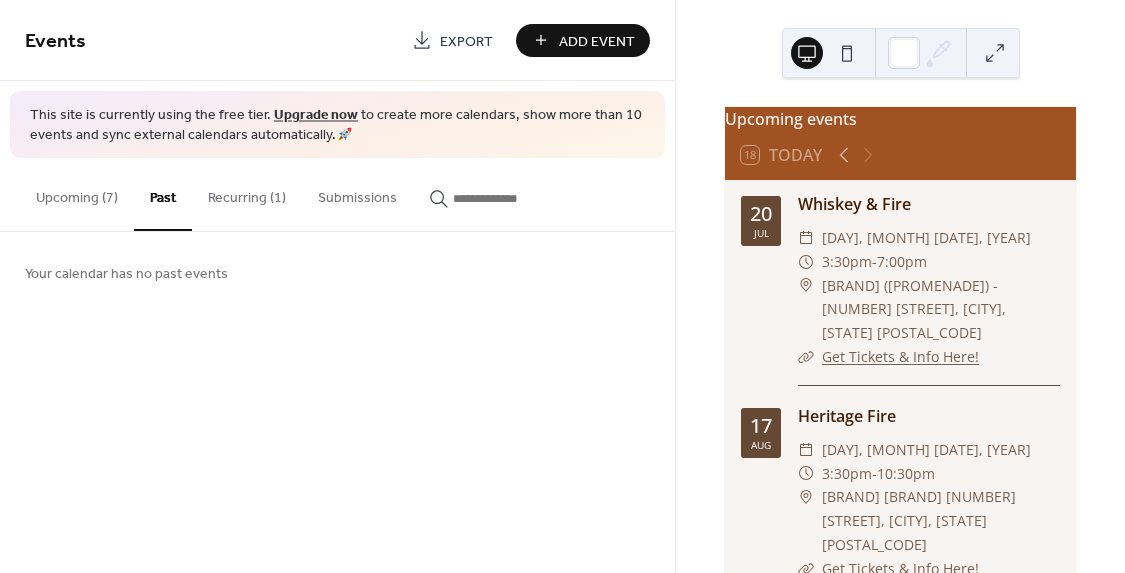 click on "Recurring (1)" at bounding box center (247, 193) 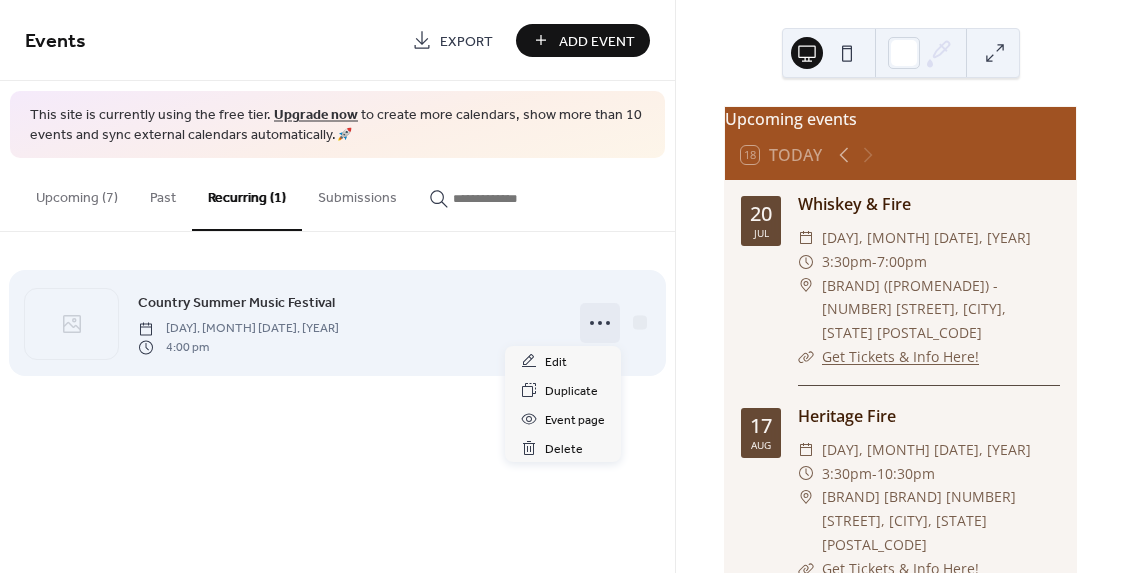 click 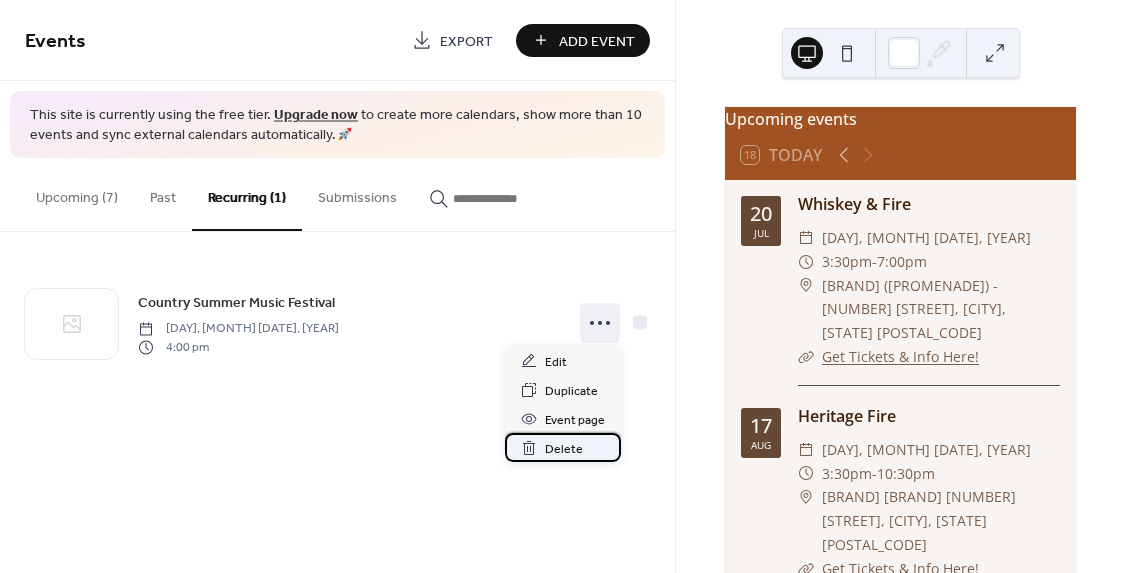 click on "Delete" at bounding box center (564, 449) 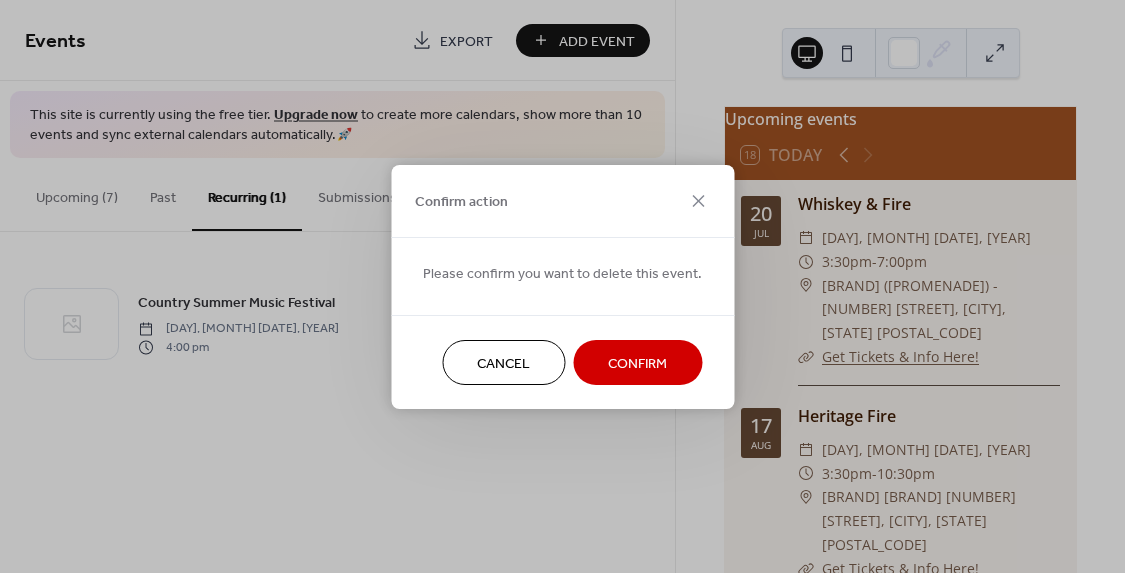 click on "Confirm" at bounding box center (637, 363) 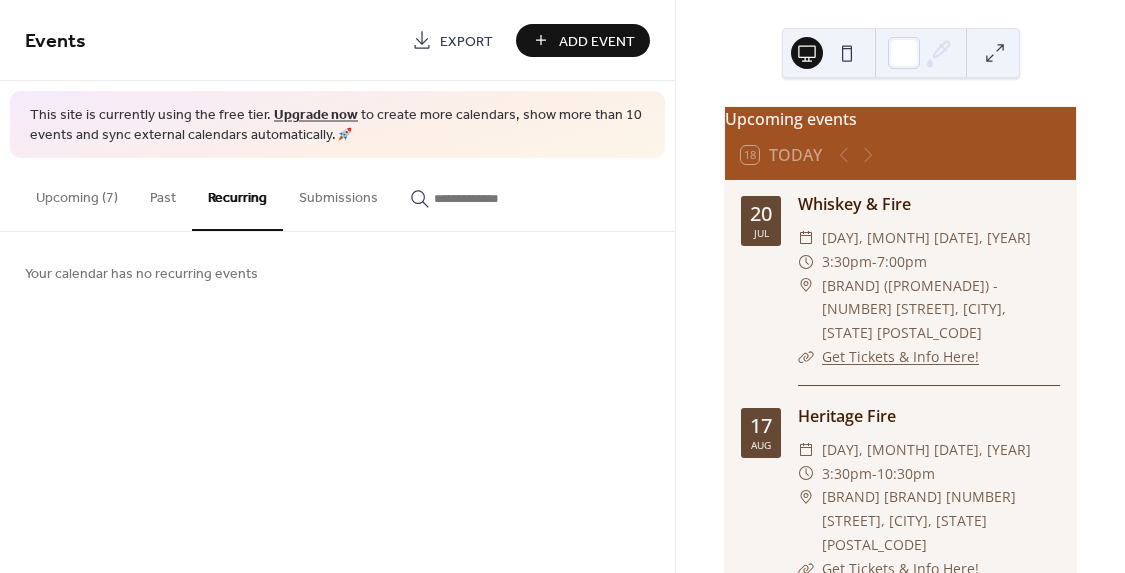 click on "Upcoming (7)" at bounding box center (77, 193) 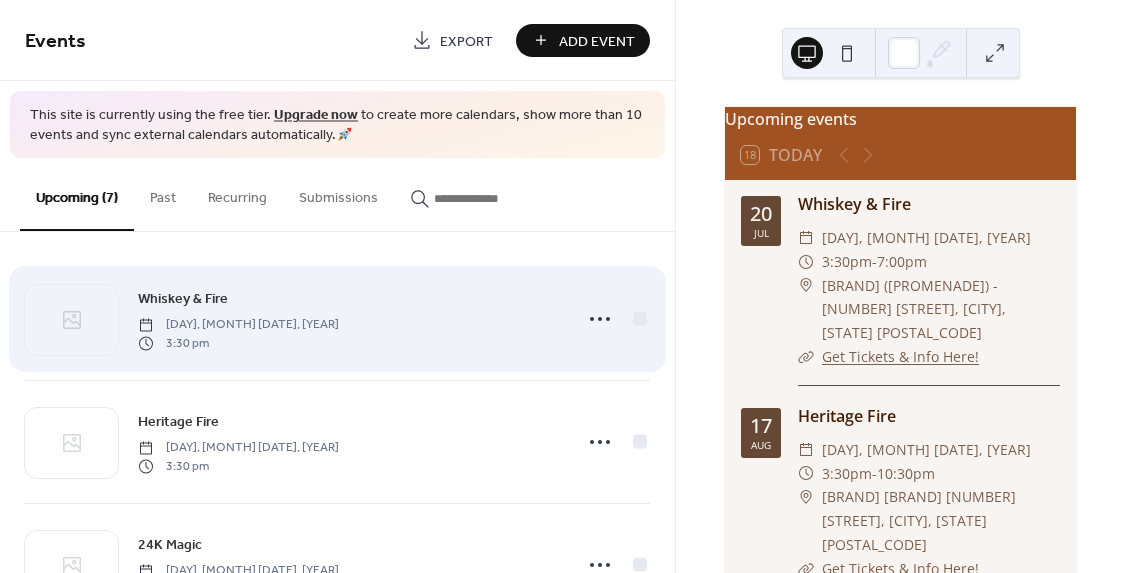 scroll, scrollTop: 0, scrollLeft: 0, axis: both 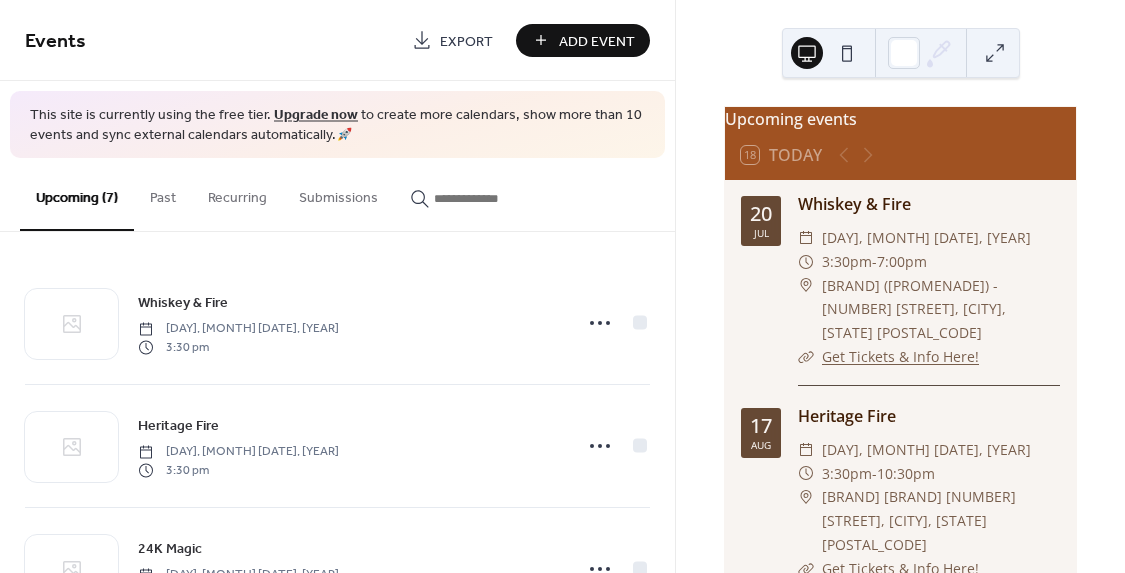 click on "Add Event" at bounding box center (597, 41) 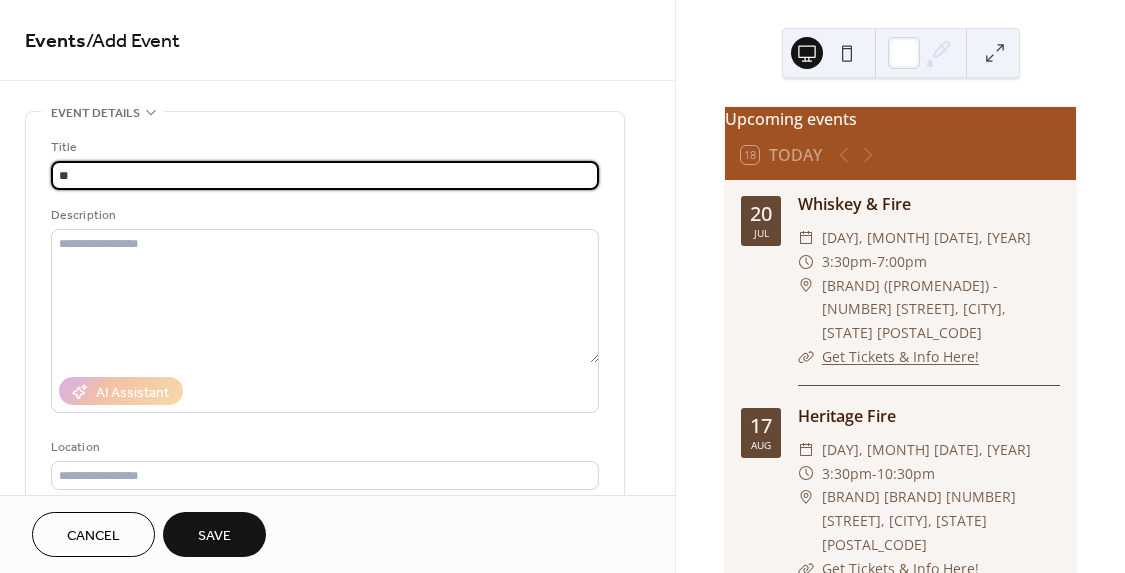 type on "*" 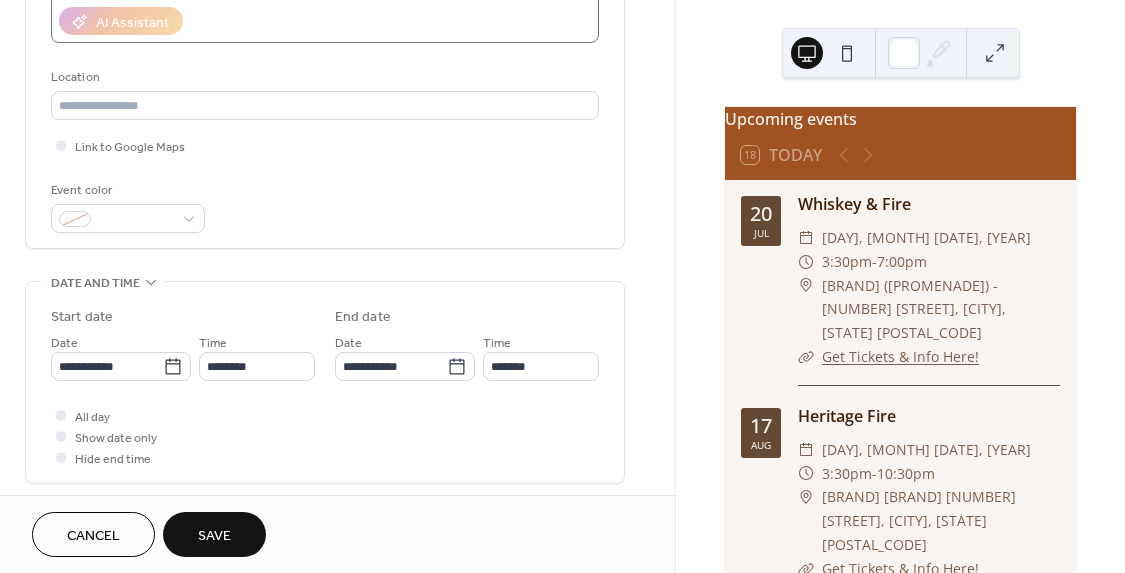 scroll, scrollTop: 449, scrollLeft: 0, axis: vertical 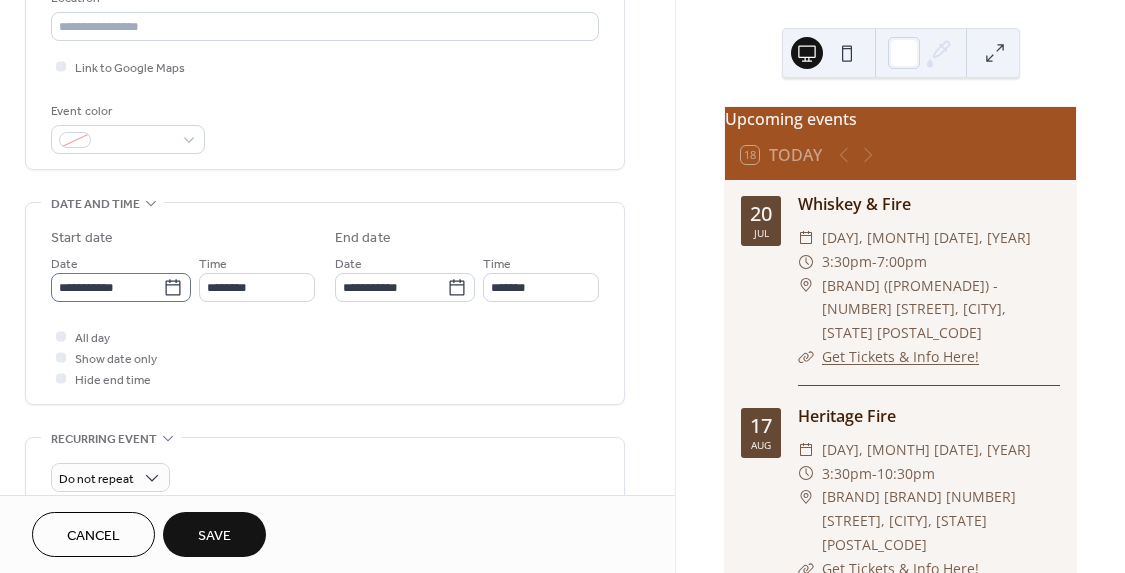 type on "*******" 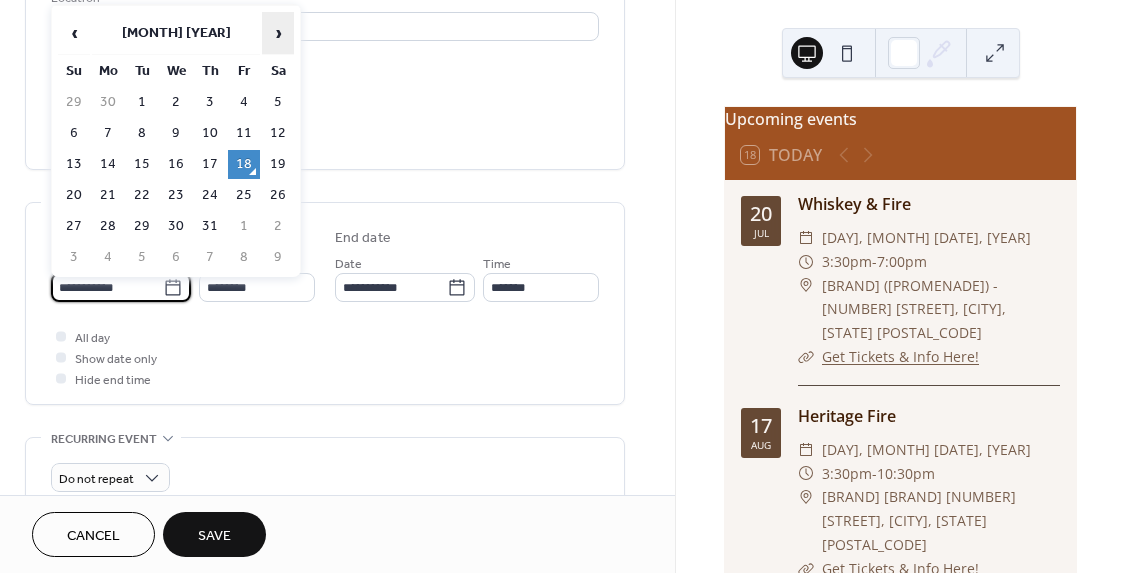click on "›" at bounding box center (278, 33) 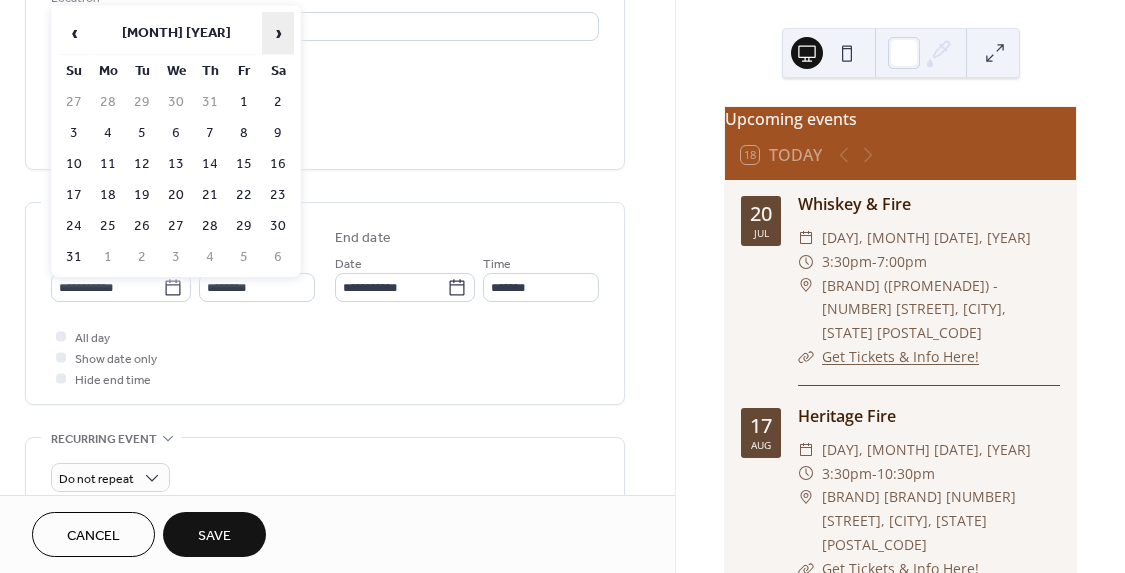 click on "›" at bounding box center [278, 33] 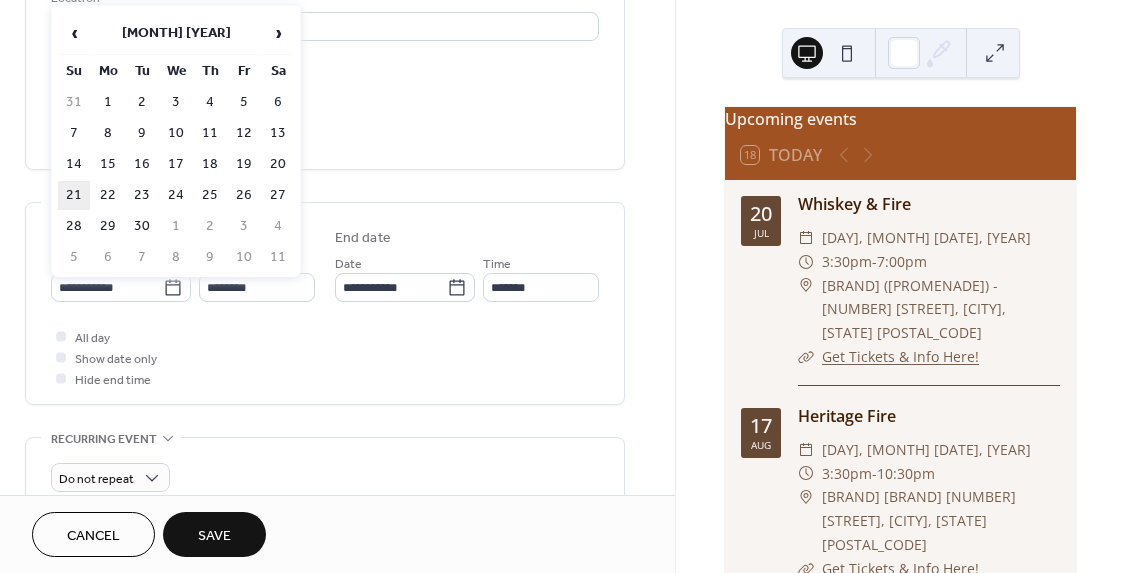 click on "21" at bounding box center [74, 195] 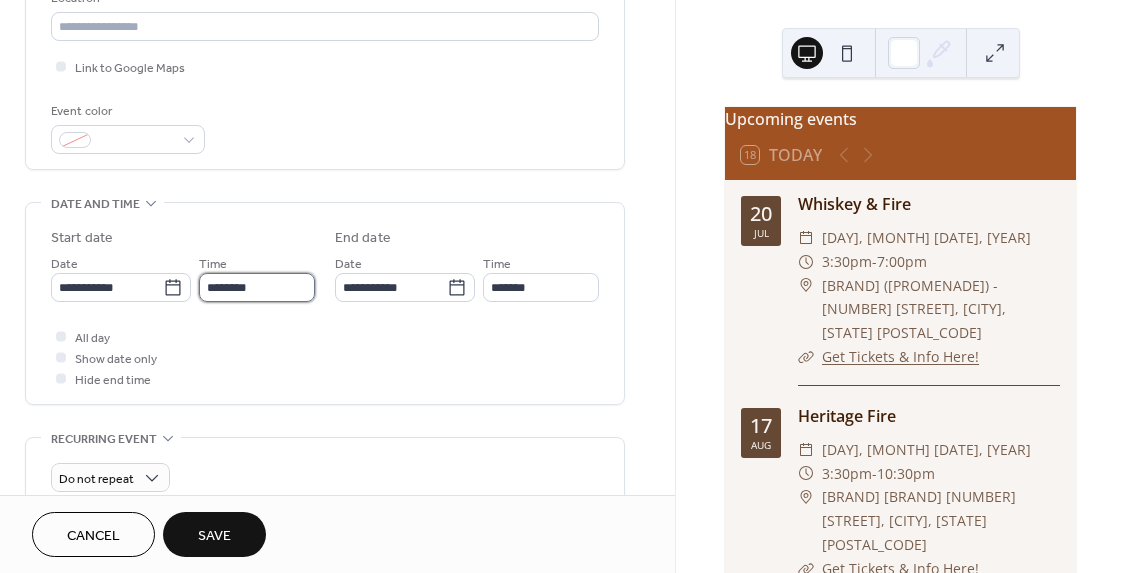 click on "********" at bounding box center [257, 287] 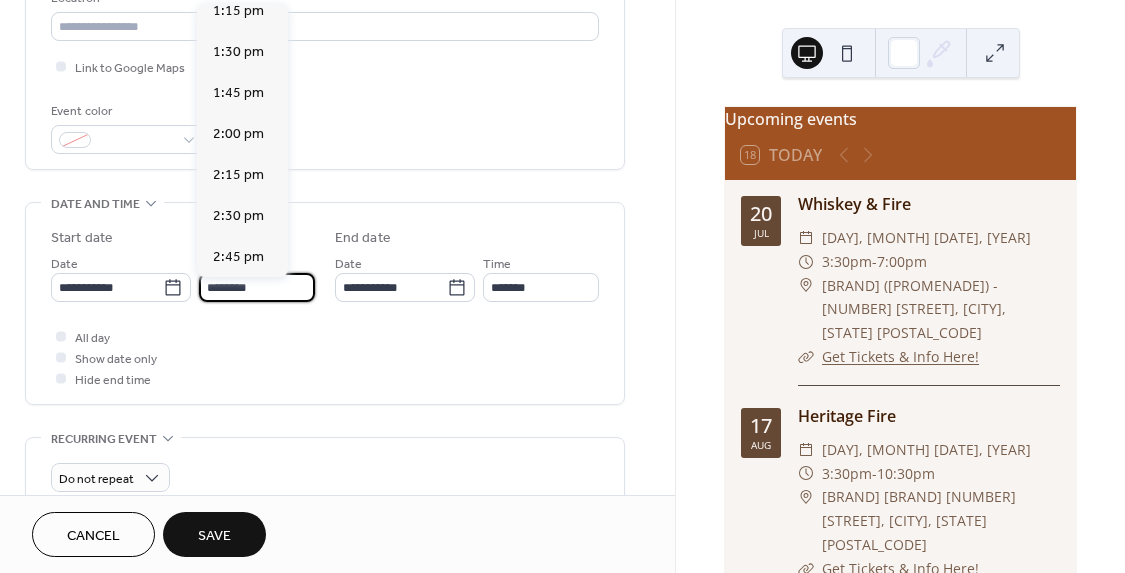 scroll, scrollTop: 2194, scrollLeft: 0, axis: vertical 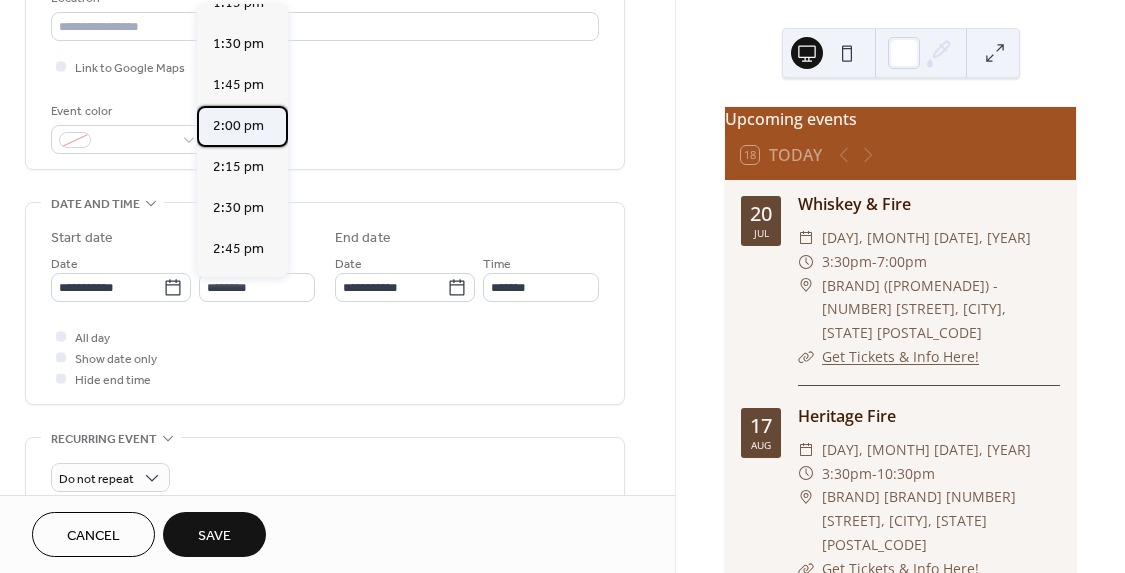 click on "2:00 pm" at bounding box center (238, 126) 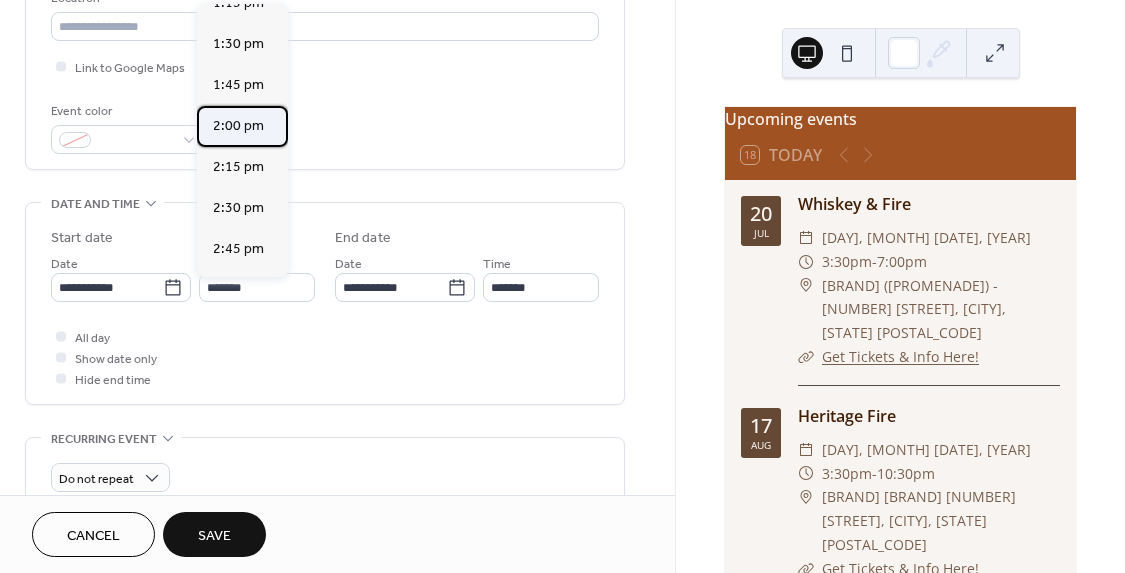 type on "*******" 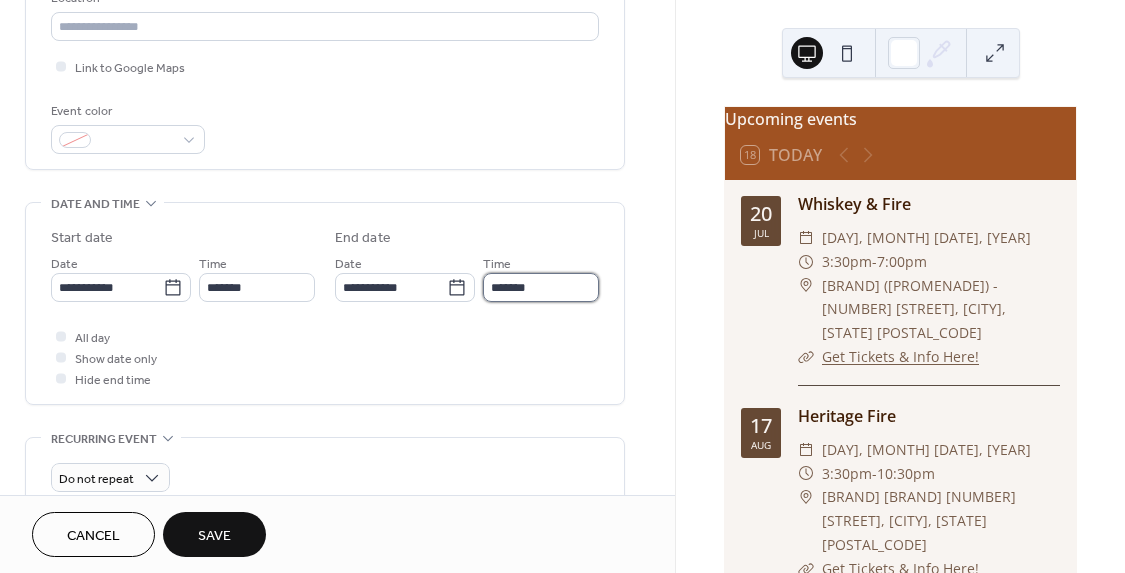 click on "*******" at bounding box center (541, 287) 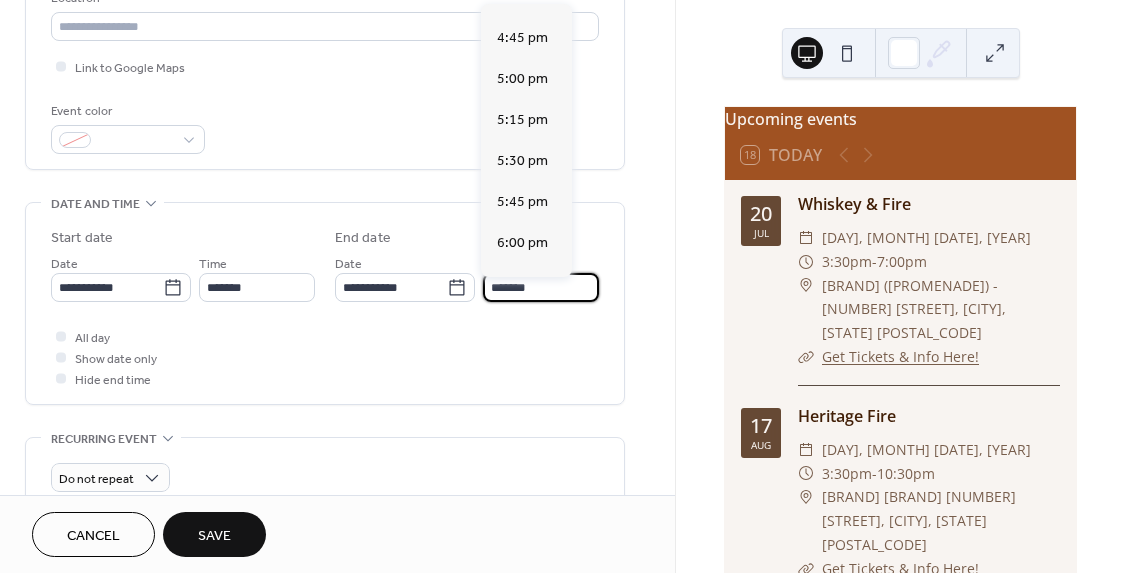 scroll, scrollTop: 452, scrollLeft: 0, axis: vertical 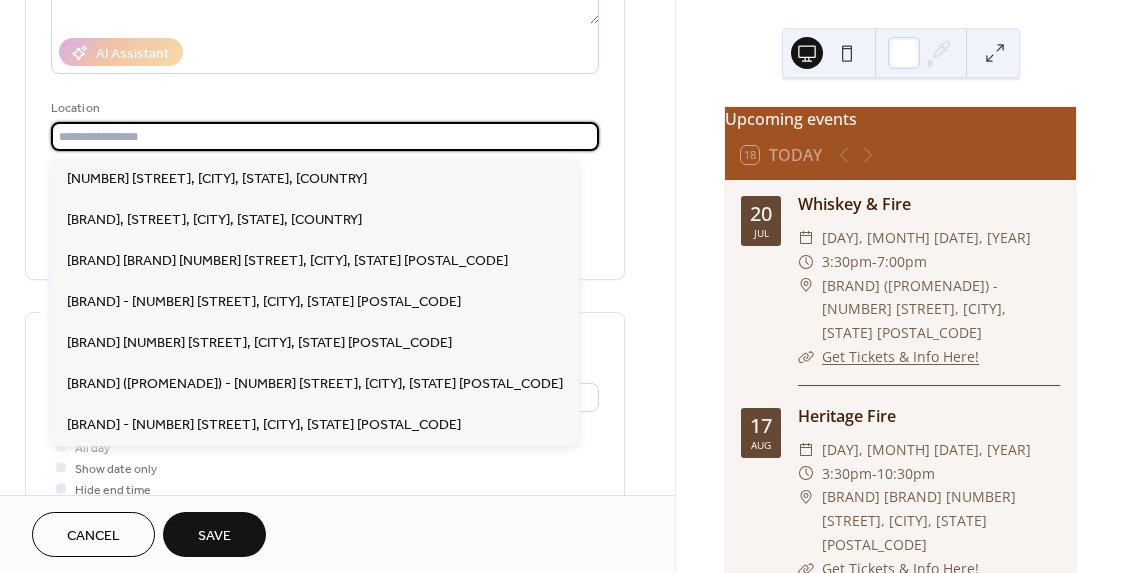 click at bounding box center [325, 136] 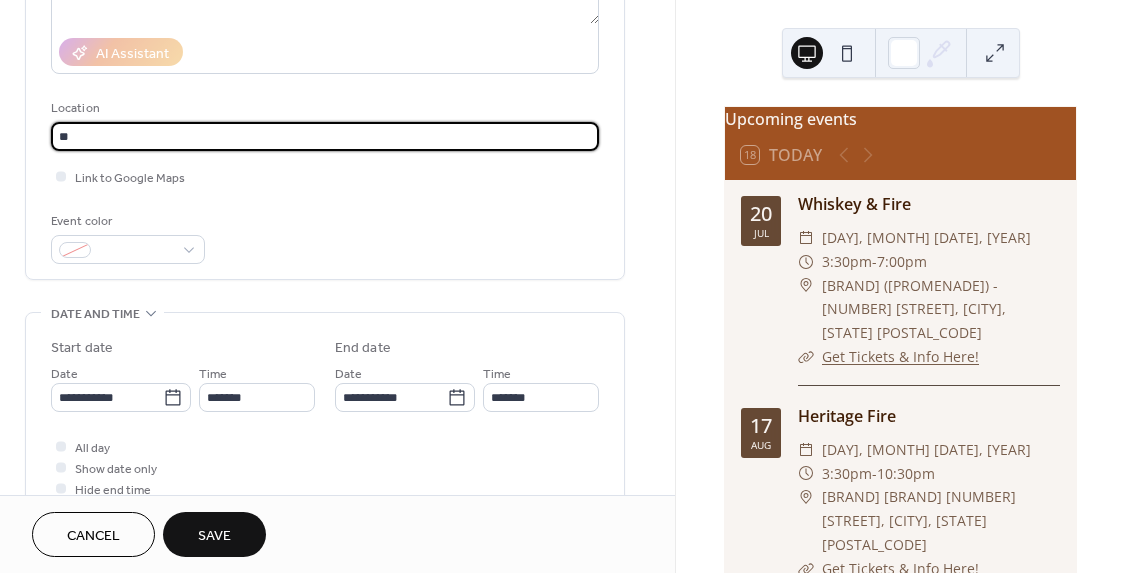 type on "*" 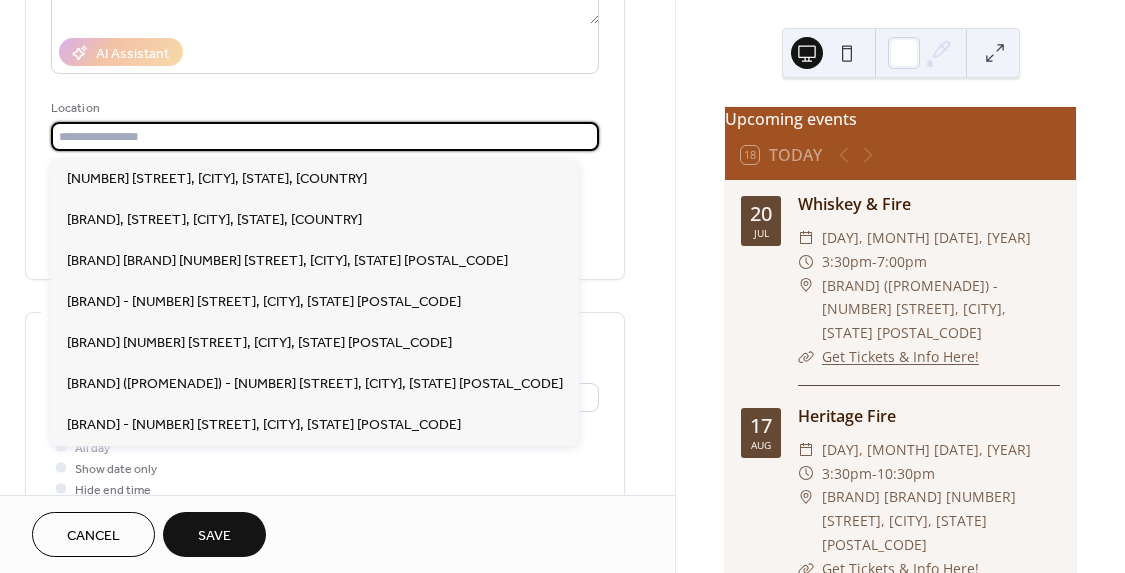 paste on "**********" 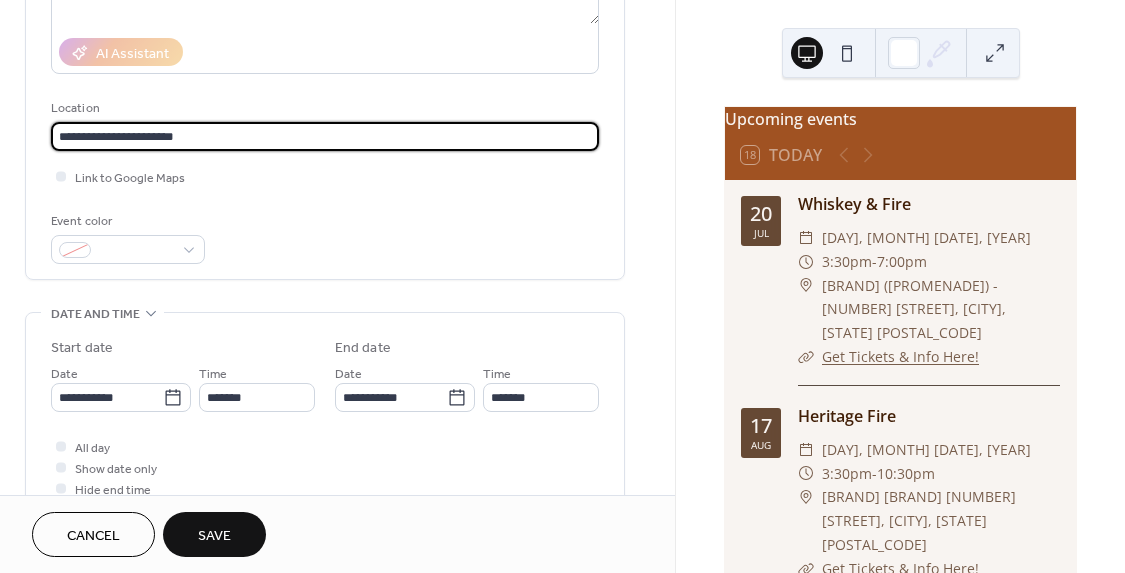 paste on "**********" 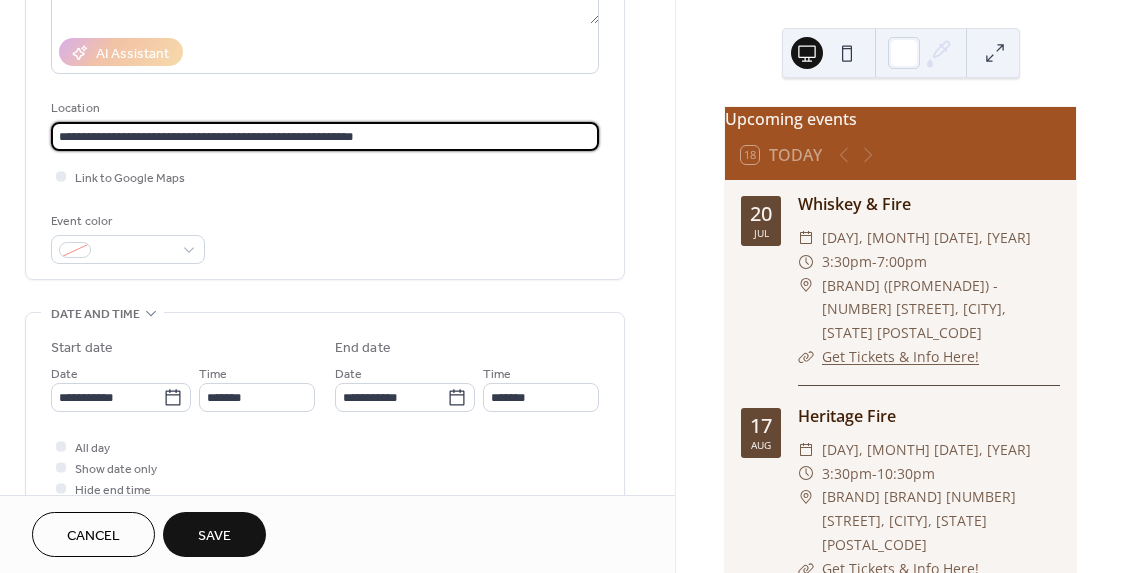type on "**********" 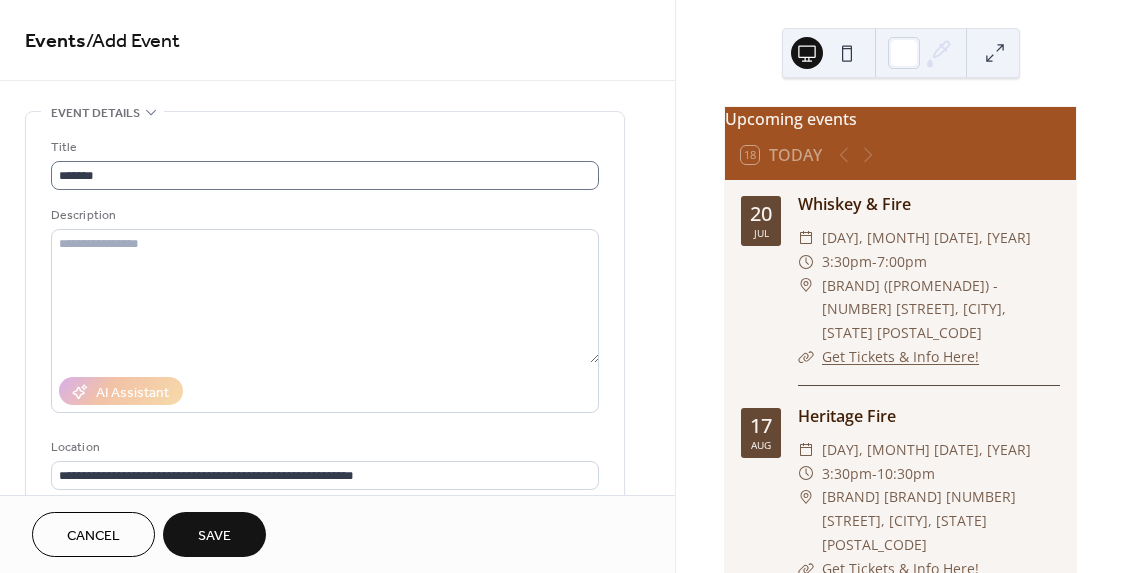 scroll, scrollTop: 0, scrollLeft: 0, axis: both 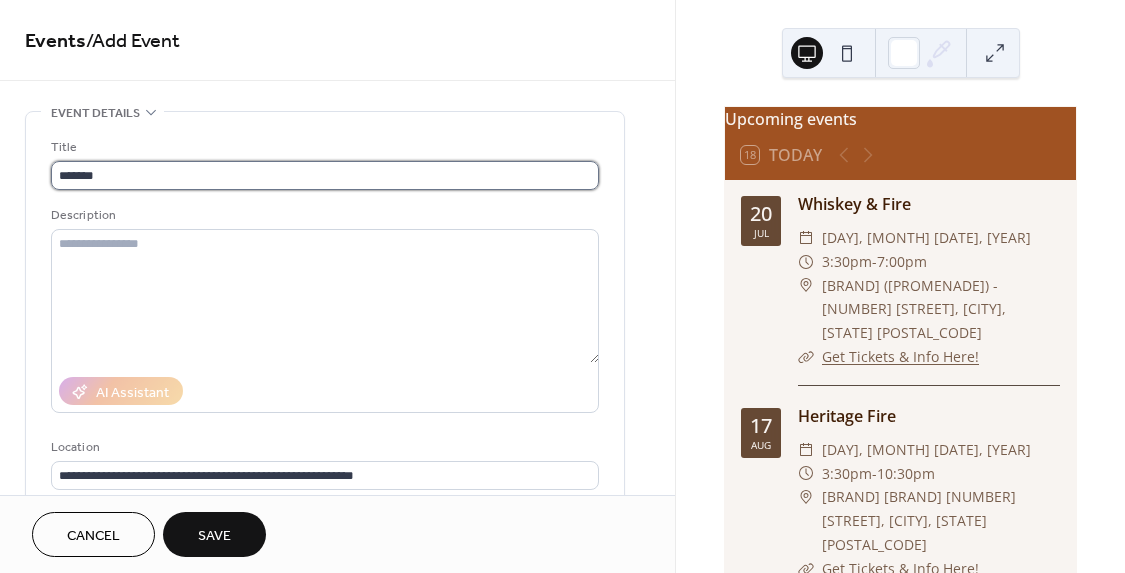 click on "*******" at bounding box center (325, 175) 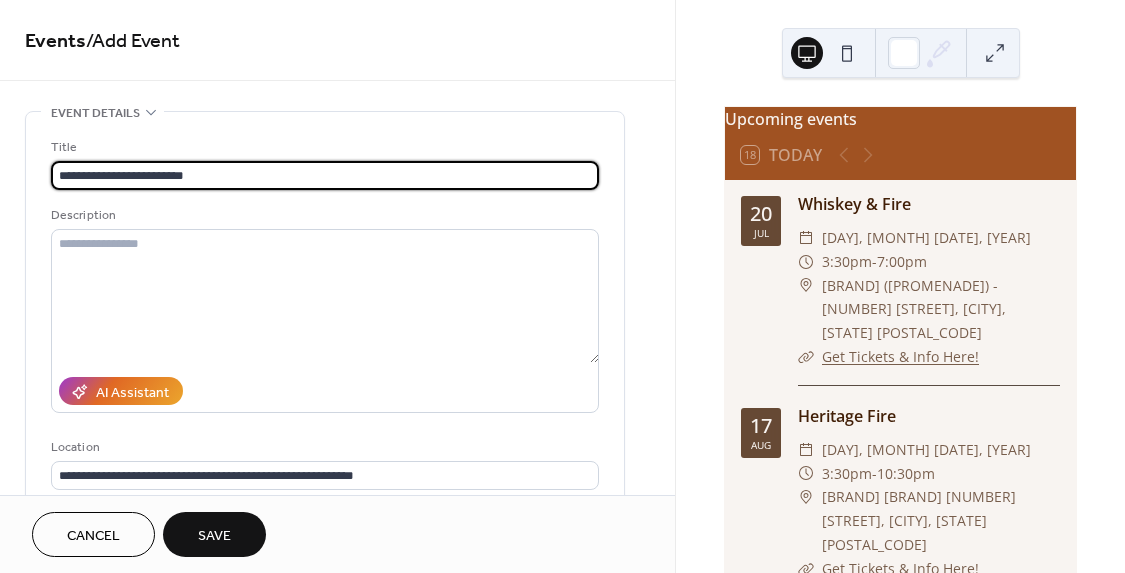 type on "**********" 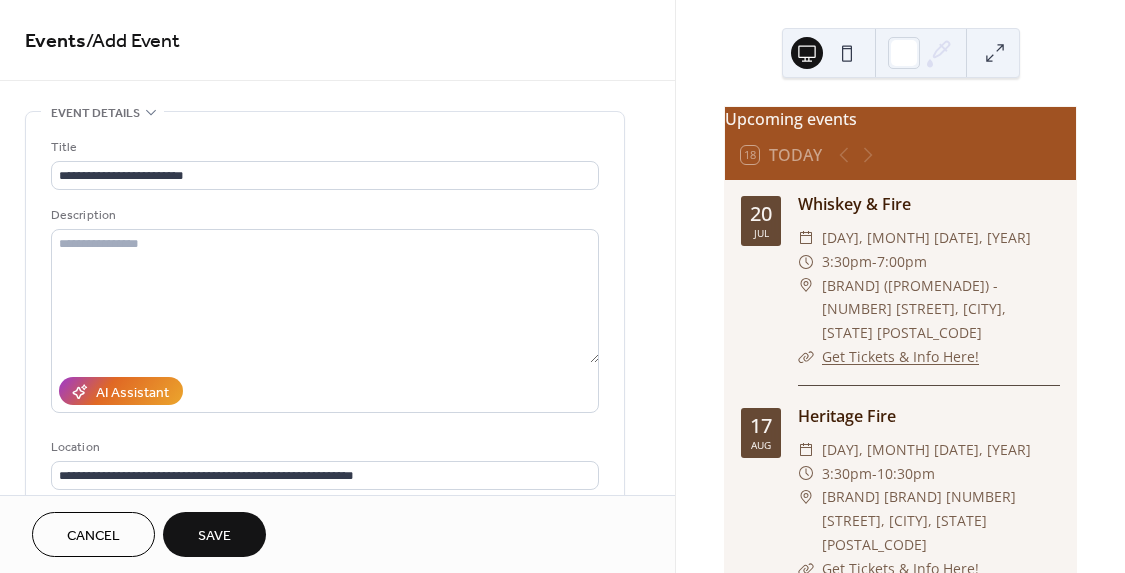 click on "Save" at bounding box center [214, 534] 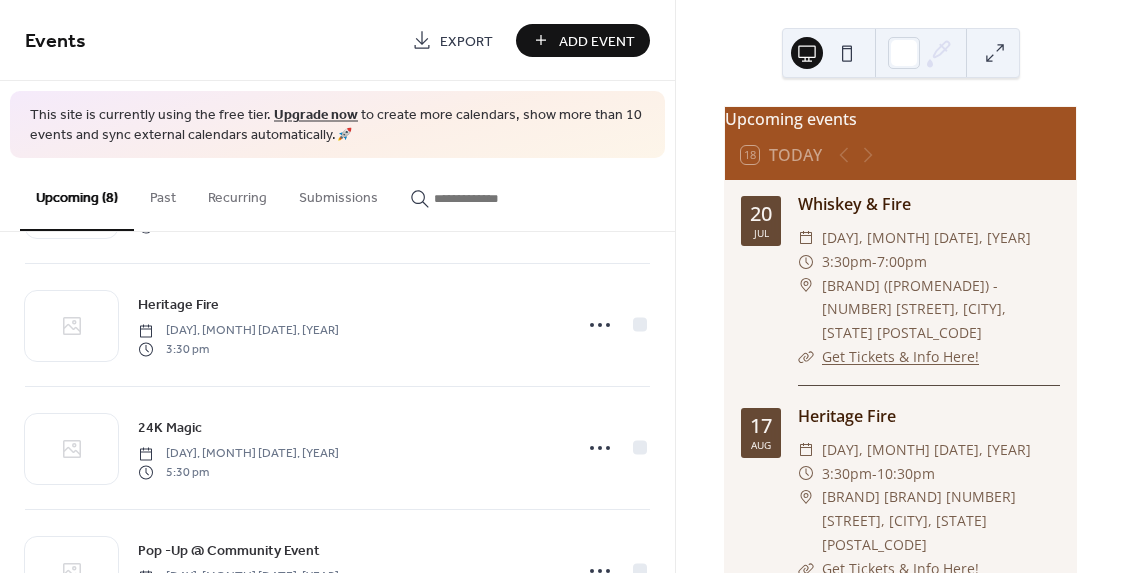 scroll, scrollTop: 29, scrollLeft: 0, axis: vertical 